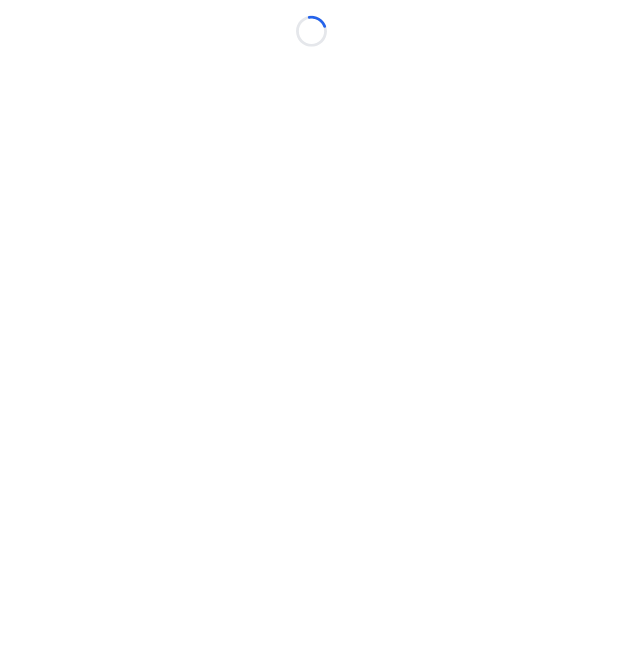 scroll, scrollTop: 0, scrollLeft: 0, axis: both 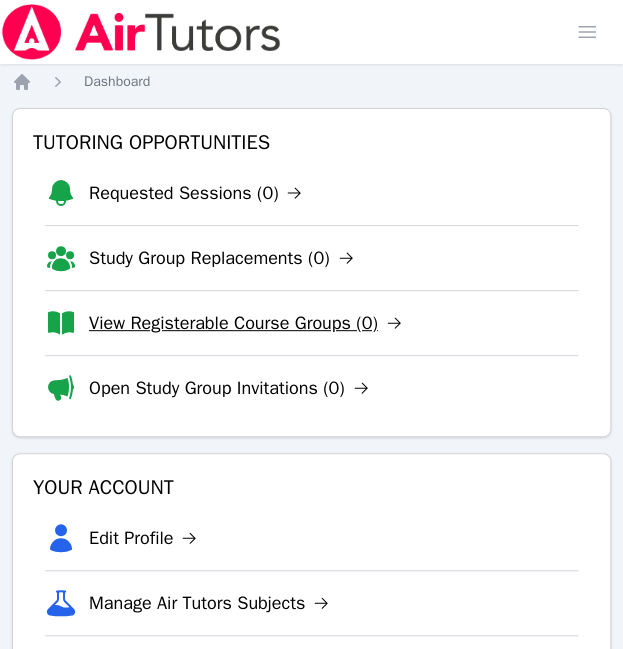 click on "View Registerable Course Groups (0)" at bounding box center (245, 323) 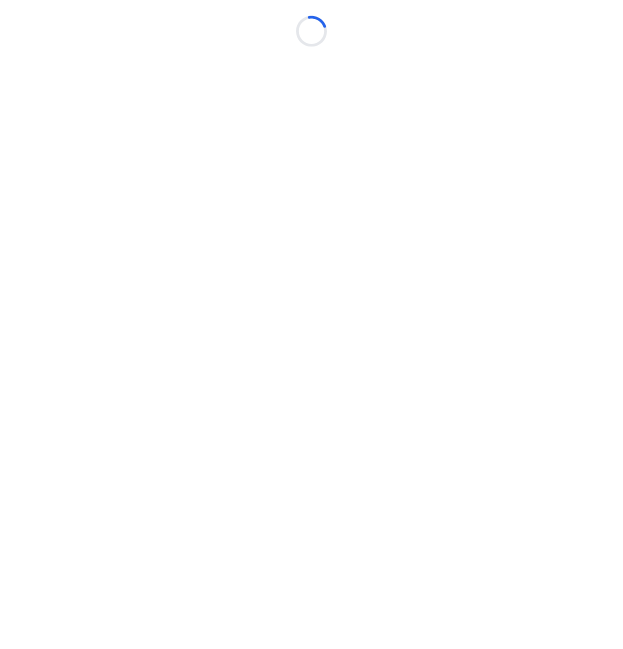 scroll, scrollTop: 0, scrollLeft: 0, axis: both 